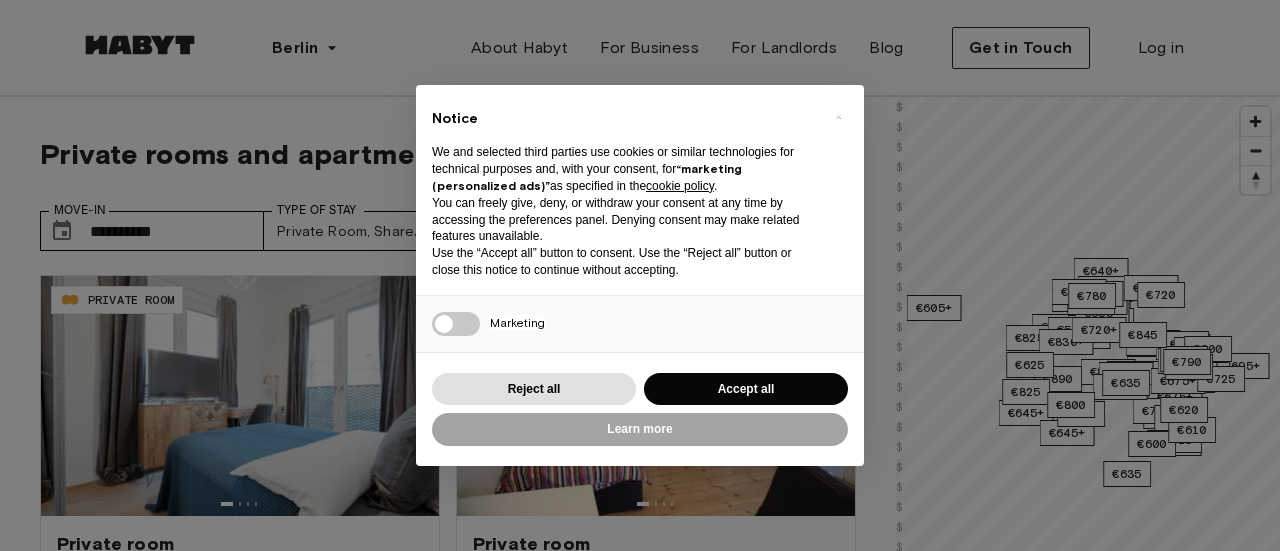 scroll, scrollTop: 0, scrollLeft: 0, axis: both 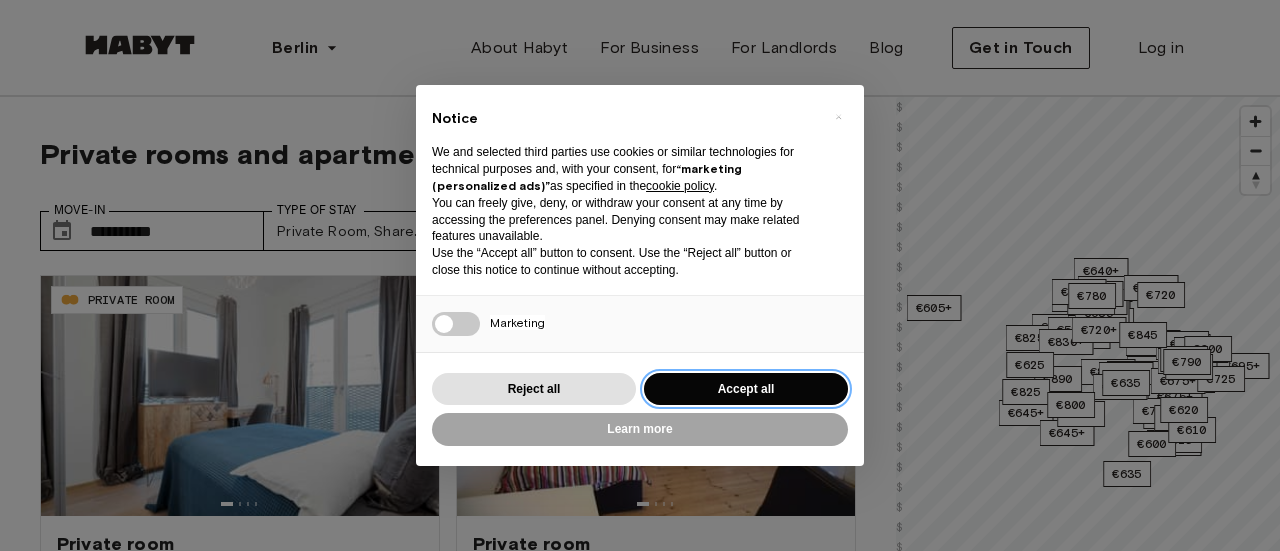 click on "Accept all" at bounding box center (746, 389) 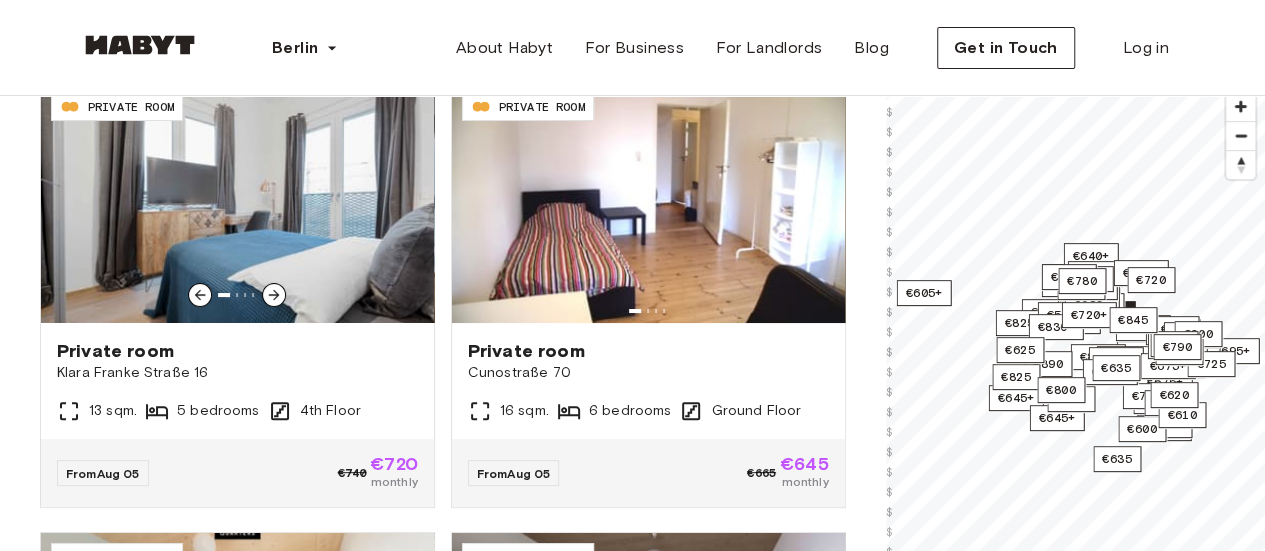 scroll, scrollTop: 192, scrollLeft: 0, axis: vertical 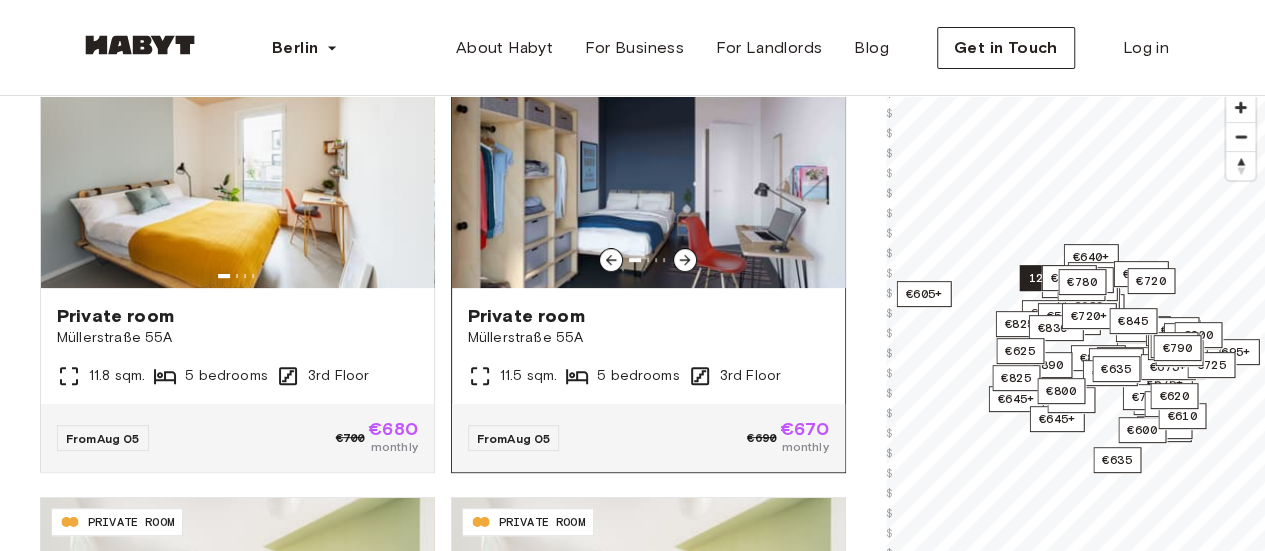 click at bounding box center (648, 168) 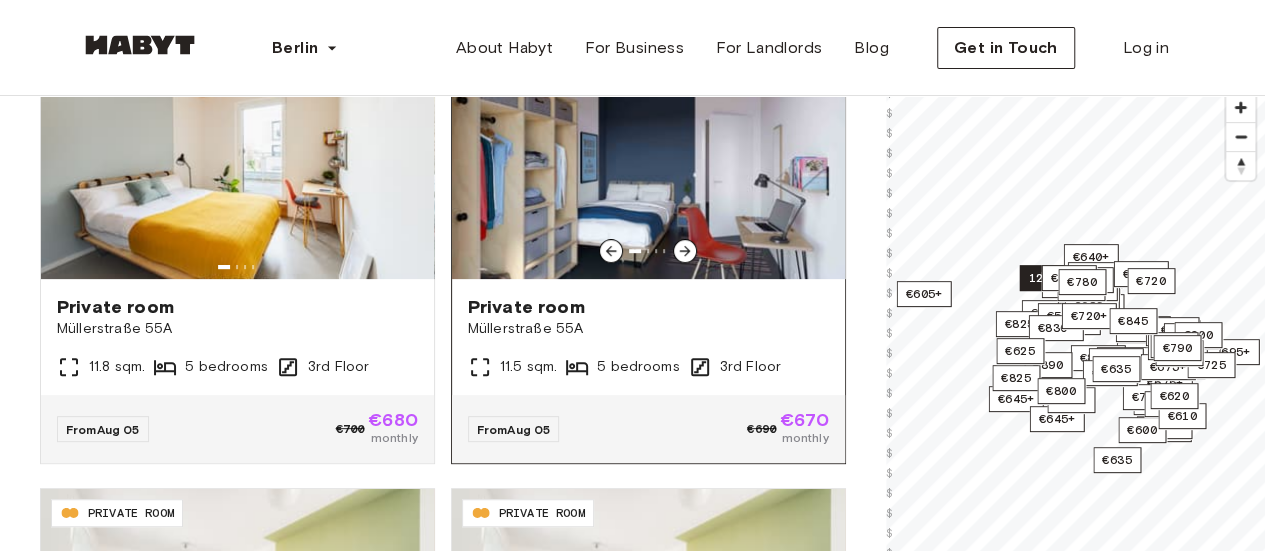 scroll, scrollTop: 492, scrollLeft: 0, axis: vertical 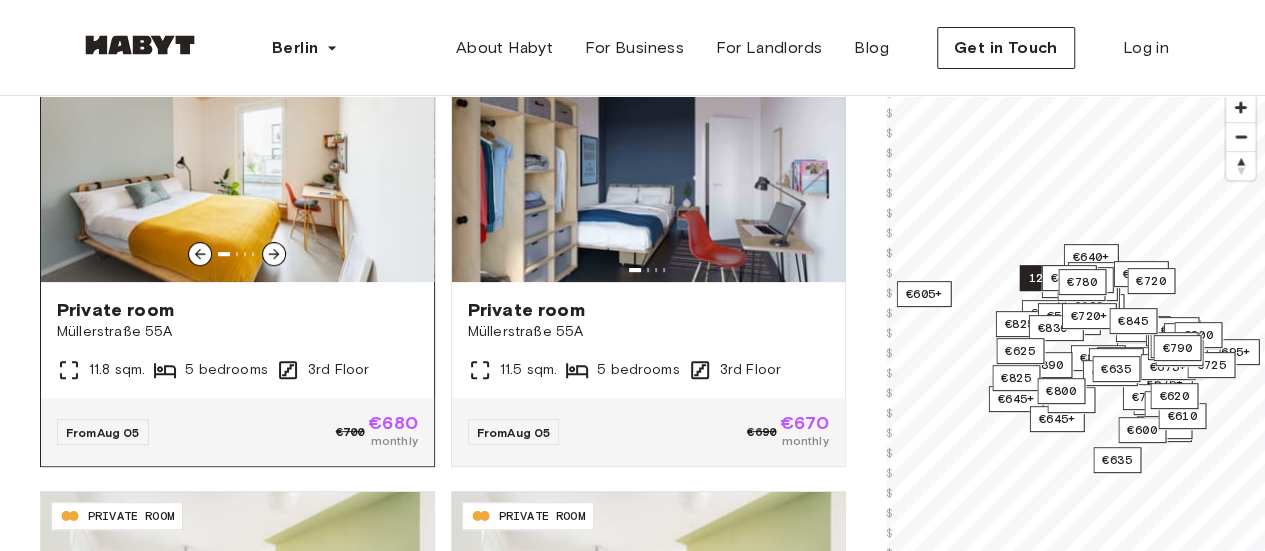 click at bounding box center (237, 162) 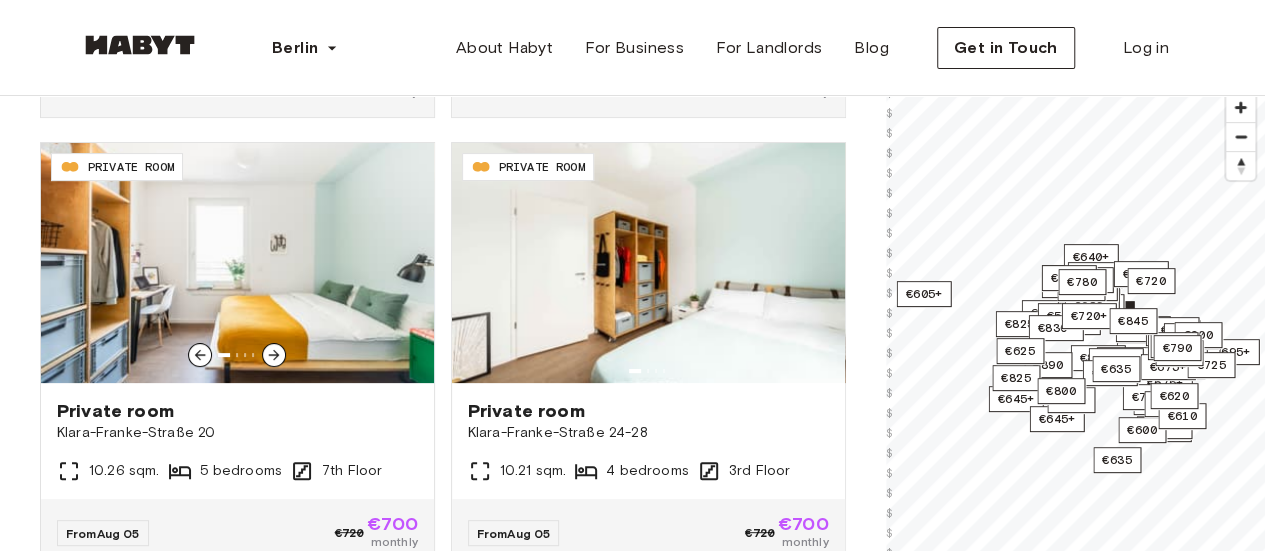 scroll, scrollTop: 4046, scrollLeft: 0, axis: vertical 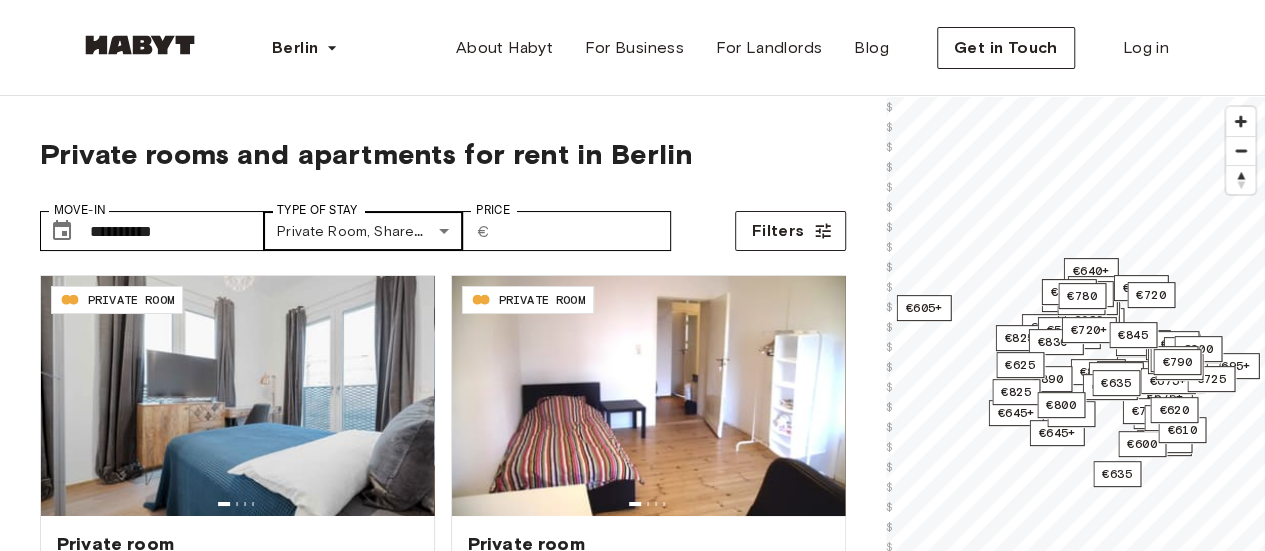 click on "[CITY] [CONTINENT] [CITY] [CITY] [CITY] [CITY] [CITY] [CITY] [CITY] [CITY] [CITY] [CITY] [CITY] [CITY] [CITY] [CITY] [CITY] [CITY] [CITY] [CITY] [CITY] [CITY] [CITY] [CITY] [CITY] [CITY] [CITY] [CITY] [CITY] [CITY] [CITY] [CITY] [CITY] [CITY] [CITY] [CITY] [CITY] [CITY] [CITY] [CITY] [CITY] [CITY] [CITY] [CITY] [CITY] [CITY] [CITY] [CITY] [CITY] [CITY] [CITY] [CITY] [CITY] [CITY] [CITY] [CITY] [CITY] [CITY] [CITY] [CITY] [CITY] [CITY] [CITY] [CITY] [CITY] [CITY] [CITY] [CITY] [CITY] [CITY] [CITY] [CITY] [CITY] [CITY] [CITY] [CITY] [CITY] [CITY] [CITY] [CITY] [CITY] [CITY] [CITY] [CITY] [CITY] [CITY] [CITY] [CITY] [CITY] [CITY] [CITY] [CITY] [CITY] [CITY] [CITY] [CITY] [CITY] [CITY] [CITY] [CITY] [CITY] [CITY] [CITY] [CITY] [CITY] [CITY] [CITY] [CITY] [CITY] [CITY] [CITY] [CITY] [CITY] [CITY] [CITY] [CITY] [CITY] [CITY] [CITY] [CITY] [CITY] [CITY] [CITY] [CITY] [CITY] [CITY] [CITY] [CITY] [CITY] [CITY] [CITY] [CITY] [CITY] [CITY] [CITY] [CITY] [CITY] [CITY] [CITY] [CITY] [CITY] [CITY] [CITY] [CITY] [CITY] [CITY] [CITY] [CITY] [CITY] [CITY] [CITY] [CITY] [CITY] [CITY] [CITY] [CITY] [CITY] [CITY] [CITY] [CITY] [CITY] [CITY] [CITY] [CITY] [CITY] [CITY] [CITY] [CITY] [CITY] [CITY] [CITY] [CITY] [CITY] [CITY] [CITY] [CITY] [CITY] [CITY] [CITY] [CITY] [CITY] [CITY] [CITY] [CITY] [CITY] [CITY] [CITY] [CITY] [CITY] [CITY] [CITY] [CITY] [CITY] [CITY] [CITY] [CITY] [CITY] [CITY] [CITY] [CITY] [CITY] [CITY] [CITY] [CITY] [CITY] [CITY] [CITY] [CITY] [CITY] [CITY] [CITY] [CITY] [CITY] [CITY] [CITY] [CITY] [CITY] [CITY] [CITY] [CITY] [CITY] [CITY] [CITY] [CITY] [CITY] [CITY] [CITY] [CITY] [CITY] [CITY] [CITY] [CITY] [CITY] [CITY] [CITY] [CITY] [CITY] [CITY] [CITY] [CITY] [CITY] [CITY] [CITY] [CITY] [CITY] [CITY] [CITY] [CITY] [CITY] [CITY] [CITY] [CITY] [CITY] [CITY] [CITY] [CITY] [CITY] [CITY] [CITY] [CITY] [CITY] [CITY] [CITY] [CITY] [CITY] [CITY] [CITY] [CITY] [CITY] [CITY] [CITY] [CITY] [CITY] [CITY] [CITY] [CITY] [CITY] [CITY] [CITY] [CITY] [CITY] [CITY] [CITY] [CITY] [CITY] [CITY] [CITY] [CITY] [CITY] [CITY] [CITY] [CITY] [CITY] [CITY] [CITY] [CITY] [CITY] [CITY] [CITY] [CITY] [CITY] [CITY] [CITY] [CITY] [CITY] [CITY] [CITY] [CITY] [CITY] [CITY] [CITY] [CITY] [CITY] [CITY] [CITY] [CITY] [CITY] [CITY] [CITY] [CITY] [CITY] [CITY] [CITY] [CITY] [CITY] [CITY] [CITY] [CITY] [CITY] [CITY] [CITY] [CITY] [CITY] [CITY] [CITY] [CITY] [CITY] [CITY] [CITY] [CITY] [CITY] [CITY] [CITY] [CITY] [CITY] [CITY] [CITY] [CITY] [CITY] [CITY] [CITY] [CITY] [CITY] [CITY] [CITY] [CITY] [CITY] [CITY] [CITY] [CITY] [CITY] [CITY] [CITY] [CITY] [CITY] [CITY] [CITY] [CITY] [CITY] [CITY] [CITY] [CITY] [CITY] [CITY] [CITY] [CITY] [CITY] [CITY] [CITY] [CITY] [CITY] [CITY] [CITY] [CITY] [CITY] [CITY] [CITY] [CITY] [CITY] [CITY] [CITY] [CITY] [CITY] [CITY] [CITY] [CITY] [CITY] [CITY] [CITY] [CITY] [CITY] [CITY] [CITY] [CITY] [CITY] [CITY] [CITY] [CITY] [CITY] [CITY] [CITY] [CITY] [CITY] [CITY] [CITY] [CITY] [CITY] [CITY] [CITY] [CITY] [CITY] [CITY] [CITY] [CITY] [CITY] [CITY] [CITY] [CITY] [CITY] [CITY] [CITY] [CITY] [CITY] [CITY] [CITY] [CITY] [CITY] [CITY] [CITY] [CITY] [CITY] [CITY] [CITY] [CITY] [CITY] [CITY] [CITY] [CITY] [CITY] [CITY] [CITY] [CITY] [CITY] [CITY] [CITY] [CITY] [CITY] [CITY] [CITY] [CITY] [CITY] [CITY] [CITY] [CITY] [CITY] [CITY] [CITY] [CITY] [CITY] [CITY] [CITY] [CITY] [CITY] [CITY] [CITY] [CITY] [CITY] [CITY] [CITY] [CITY] [CITY] [CITY] [CITY] [CITY] [CITY] [CITY] [CITY] [CITY] [CITY] [CITY] [CITY] [CITY] [CITY] [CITY] [CITY] [CITY] [CITY] [CITY] [CITY] [CITY] [CITY] [CITY] [CITY] [CITY] [CITY] [CITY] [CITY] [CITY] [CITY] [CITY] [CITY] [CITY] [CITY] [CITY] [CITY] [CITY] [CITY] [CITY] [CITY] [CITY] [CITY] [CITY] [CITY] [CITY] [CITY] [CITY] [CITY] [CITY] [CITY] [CITY] [CITY] [CITY] [CITY] [CITY] [CITY] [CITY] [CITY] [CITY] [CITY] [CITY] [CITY] [CITY] [CITY] [CITY] [CITY] [CITY] [CITY] [CITY] [CITY] [CITY] [CITY] [CITY] [CITY] [CITY] [CITY] [CITY] [CITY] [CITY] [CITY] [CITY] [CITY] [CITY] [CITY] [CITY] [CITY] [CITY] [CITY] [CITY] [CITY] [CITY] [CITY] [CITY] [CITY] [CITY] [CITY] [CITY] [CITY] [CITY] [CITY] [CITY] [CITY] [CITY] [CITY] [CITY] [CITY] [CITY] [CITY] [CITY] [CITY] [CITY] [CITY] [CITY] [CITY] [CITY] [CITY] [CITY] [CITY] [CITY] [CITY] [CITY] [CITY] [CITY] [CITY] [CITY] [CITY] [CITY] [CITY] [CITY] [CITY] [CITY] [CITY] [CITY] [CITY] [CITY] [CITY] [CITY] [CITY] [CITY] [CITY] [CITY] [CITY] [CITY] [CITY] [CITY] [CITY] [CITY] [CITY] [CITY] [CITY] [CITY] [CITY] [CITY] [CITY] [CITY] [CITY] [CITY] [CITY] [CITY] [CITY] [CITY] [CITY] [CITY] [CITY] [CITY] [CITY] [CITY] [CITY] [CITY] [CITY] [CITY] [CITY] [CITY] [CITY] [CITY] [CITY] [CITY] [CITY] [CITY] [CITY] [CITY] [CITY] [CITY] [CITY] [CITY] [CITY] [CITY] [CITY] [CITY] [CITY] [CITY] [CITY] [CITY] [CITY] [CITY] [CITY] [CITY] [CITY] [CITY] [CITY] [CITY] [CITY] [CITY] [CITY] [CITY] [CITY] [CITY] [CITY] [CITY] [CITY] [CITY] [CITY] [CITY] [CITY] [CITY] [CITY] [CITY] [CITY] [CITY] [CITY] [CITY] [CITY] [CITY] [CITY] [CITY] [CITY] [CITY] [CITY] [CITY] [CITY] [CITY] [CITY] [CITY] [CITY] [CITY] [CITY] [CITY] [CITY] [CITY] [CITY] [CITY] [CITY] [CITY] [CITY] [CITY] [CITY] [CITY] [CITY] [CITY] [CITY] [CITY] [CITY] [CITY] [CITY] [CITY] [CITY] [CITY] [CITY] [CITY] [CITY] [CITY] [CITY] [CITY] [CITY] [CITY] [CITY] [CITY] [CITY] [CITY] [CITY] [CITY] [CITY] [CITY] [CITY] [CITY] [CITY] [CITY] [CITY] [CITY] [CITY] [CITY] [CITY] [CITY] [CITY] [CITY] [CITY] [CITY] [CITY] [CITY] [CITY] [CITY] [CITY] [CITY] [CITY] [CITY] [CITY] [CITY] [CITY] [CITY] [CITY] [CITY] [CITY] [CITY] [CITY] [CITY] [CITY] [CITY] [CITY] [CITY] [CITY] [CITY] [CITY] [CITY] [CITY] [CITY] [CITY] [CITY] [CITY] [CITY] [CITY] [CITY] [CITY] [CITY] [CITY] [CITY] [CITY] [CITY] [CITY] [CITY] [CITY] [CITY] [CITY] [CITY] [CITY] [CITY] [CITY] [CITY] [CITY] [CITY] [CITY] [CITY] [CITY] [CITY] [CITY] [CITY] [CITY] [CITY] [CITY] [CITY] [CITY] [CITY] [CITY] [CITY] [CITY] [CITY] [CITY] [CITY] [CITY] [CITY] [CITY] [CITY] [CITY] [CITY] [CITY] [CITY] [CITY] [CITY] [CITY] [CITY] [CITY] [CITY] [CITY] [CITY] [CITY] [CITY] [CITY] [CITY] [CITY] [CITY] [CITY] [CITY] [CITY] [CITY] [CITY] [CITY] [CITY] [CITY] [CITY] [CITY] [CITY] [CITY] [CITY] [CITY] [CITY] [CITY] [CITY] [CITY] [CITY] [CITY] [CITY] [CITY] [CITY] [CITY] [CITY] [CITY] [CITY] [CITY] [CITY] [CITY] [CITY] [CITY] [CITY] [CITY] [CITY] [CITY] [CITY] [CITY] [CITY] [CITY] [CITY] [CITY] [CITY] [CITY] [CITY] [CITY] [CITY] [CITY] [CITY] [CITY] [CITY] [CITY] [CITY] [CITY] [CITY] [CITY] [CITY] [CITY] [CITY] [CITY] [CITY] [CITY] [CITY] [CITY] [CITY] [CITY] [CITY] [CITY] [CITY] [CITY] [CITY] [CITY] [CITY] [CITY] [CITY] [CITY] [CITY] [CITY] [CITY] [CITY] [CITY] [CITY] [CITY] [CITY] [CITY] [CITY] [CITY] [CITY] [CITY] [CITY] [CITY] [CITY] [CITY] [CITY] [CITY] [CITY] [CITY] [CITY] [CITY] [CITY] [CITY] [CITY] [CITY] [CITY] [CITY] [CITY] [CITY] [CITY] [CITY] [CITY] [CITY] [SQUARE_METERS] [BEDROOMS] [FLOOR] From Aug 05 €[PRICE] €[N] monthly [ID-NUMBER] PRIVATE ROOM Private room [STREET] [NUMBER] [SQM] [BEDROOMS] [FLOOR] From Aug 05 €[PRICE] €[N] monthly [ID-NUMBER] PRIVATE ROOM Private room [STREET] [NUMBER] [SQM] [BEDROOMS] [FLOOR] From Aug 05 €[PRICE] €[N] monthly [ID-NUMBER] PRIVATE ROOM Private room [STREET] [NUMBER] [SQM] [BEDROOMS] [FLOOR] From Aug 05 €[PRICE] €[N] monthly [ID-NUMBER] PRIVATE ROOM Private room From" at bounding box center (632, 2390) 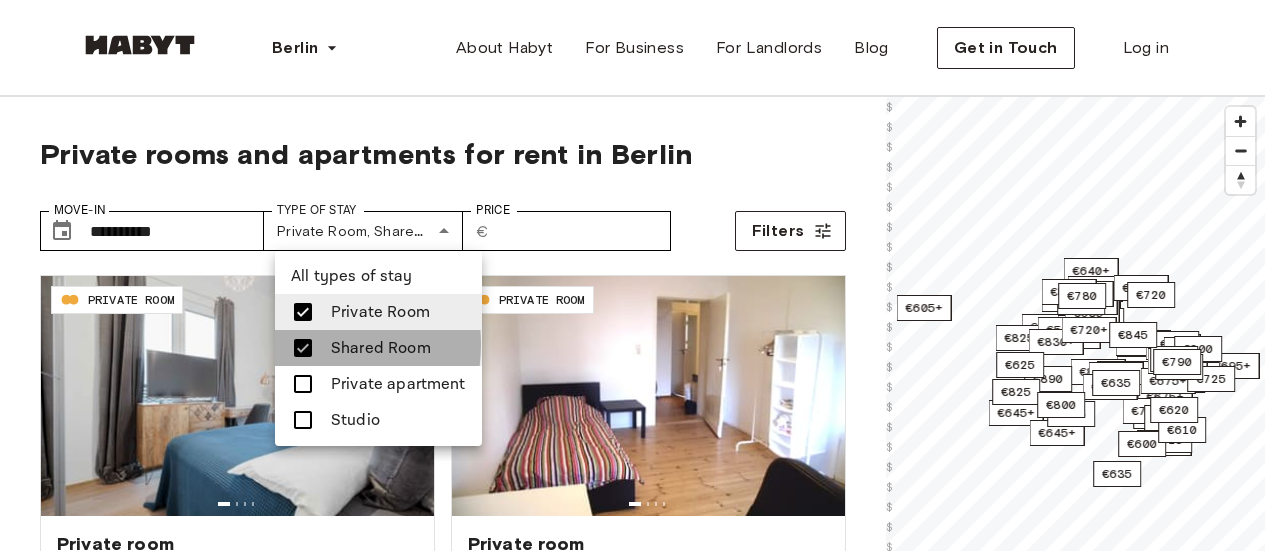 click at bounding box center [303, 348] 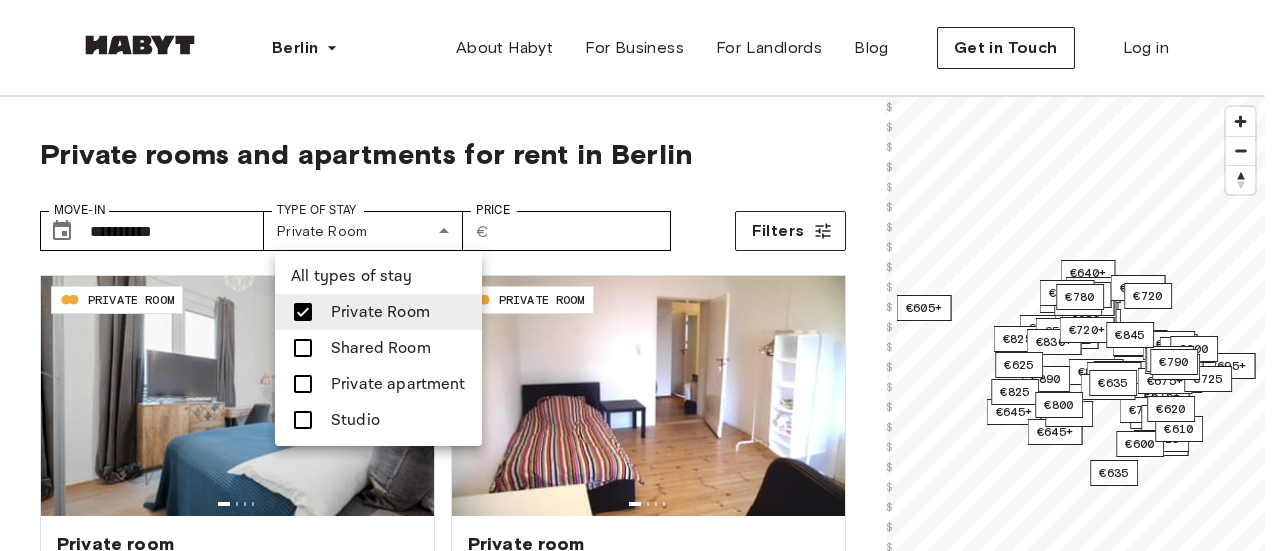 click at bounding box center [303, 384] 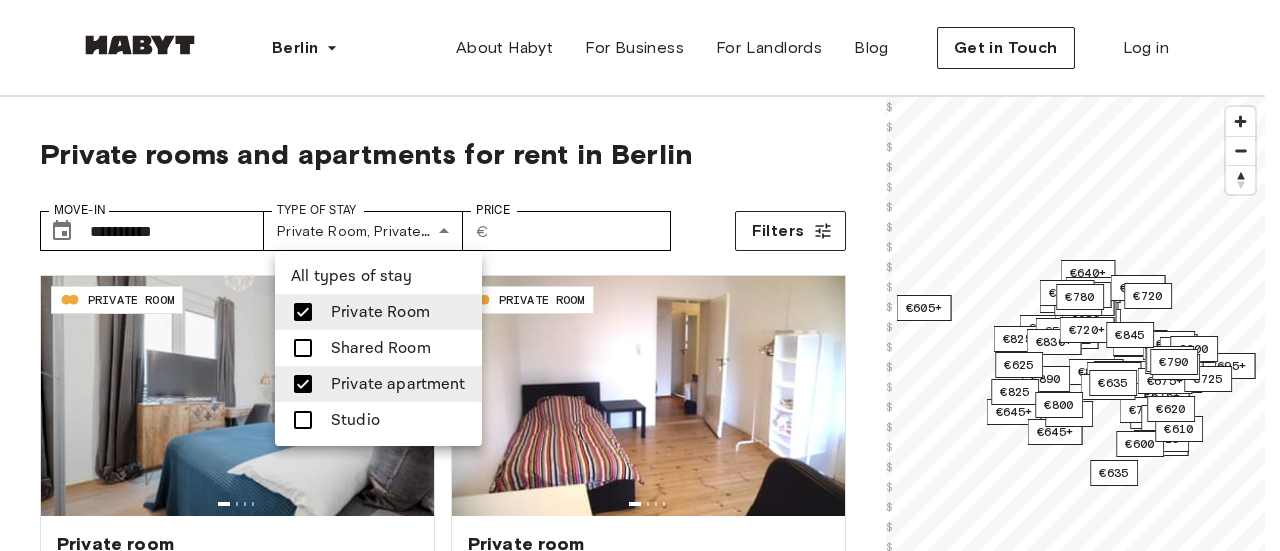 click at bounding box center [303, 312] 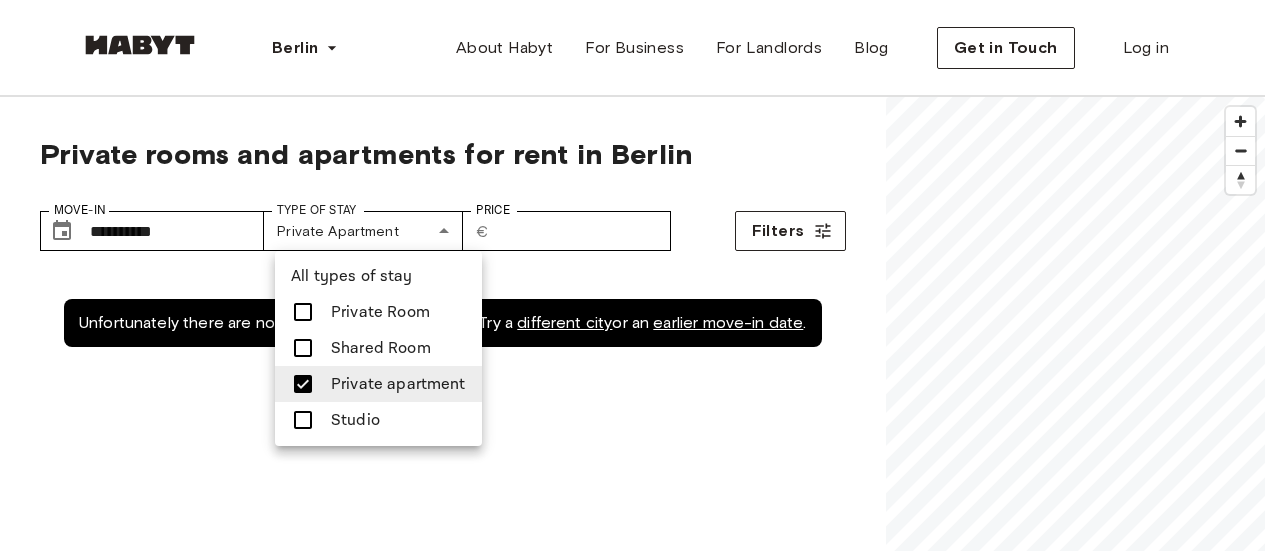 click at bounding box center [640, 275] 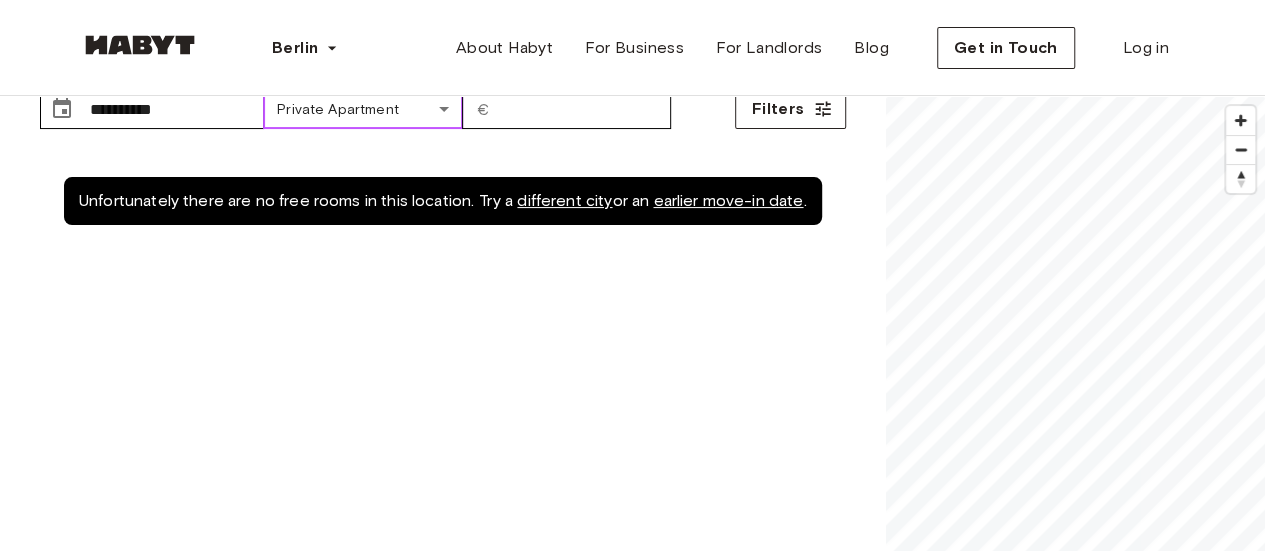 scroll, scrollTop: 113, scrollLeft: 0, axis: vertical 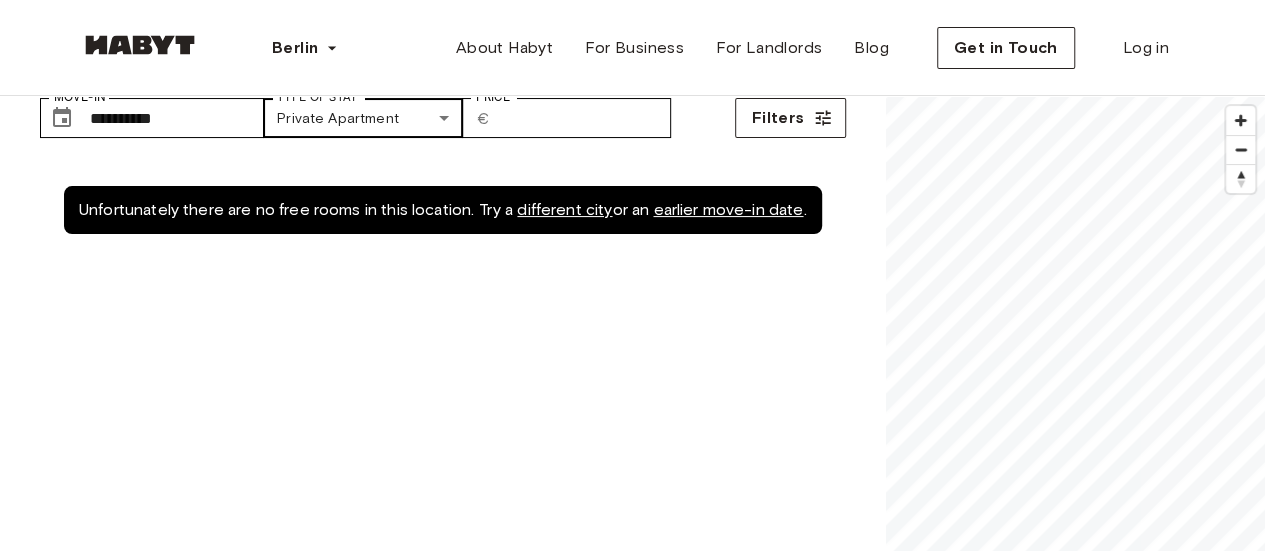 click on "**********" at bounding box center (632, 2277) 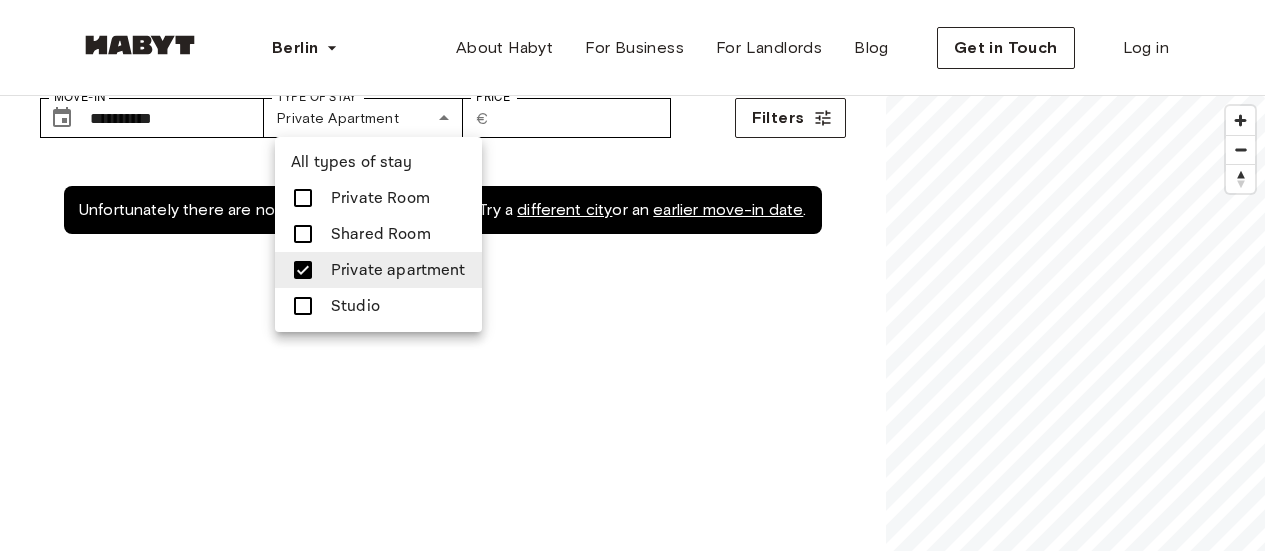 click at bounding box center (303, 306) 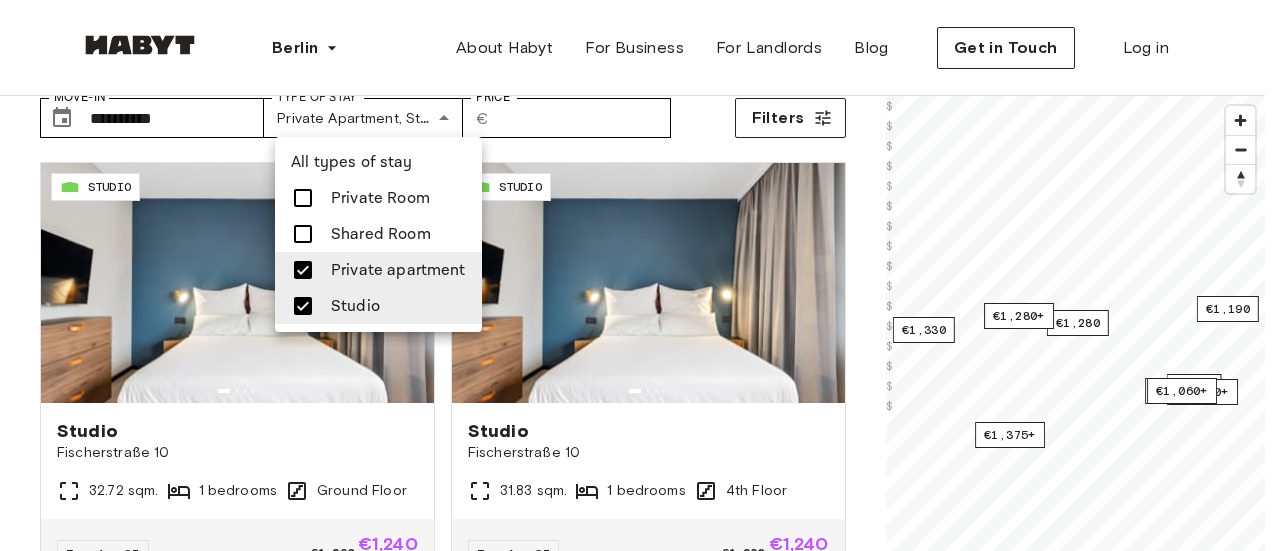 click at bounding box center [640, 275] 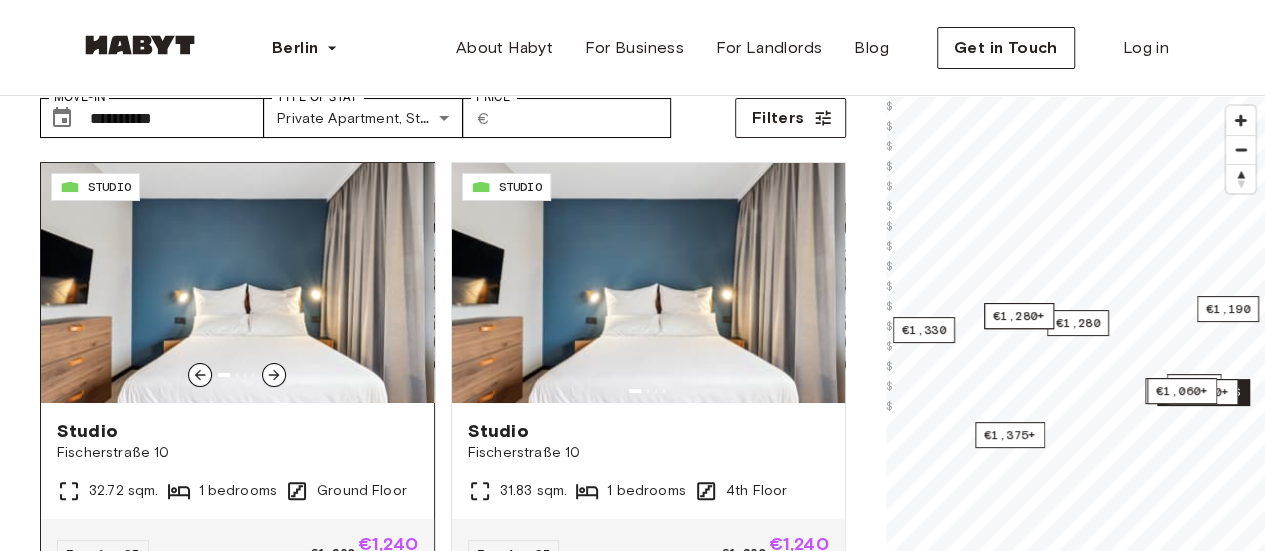 click 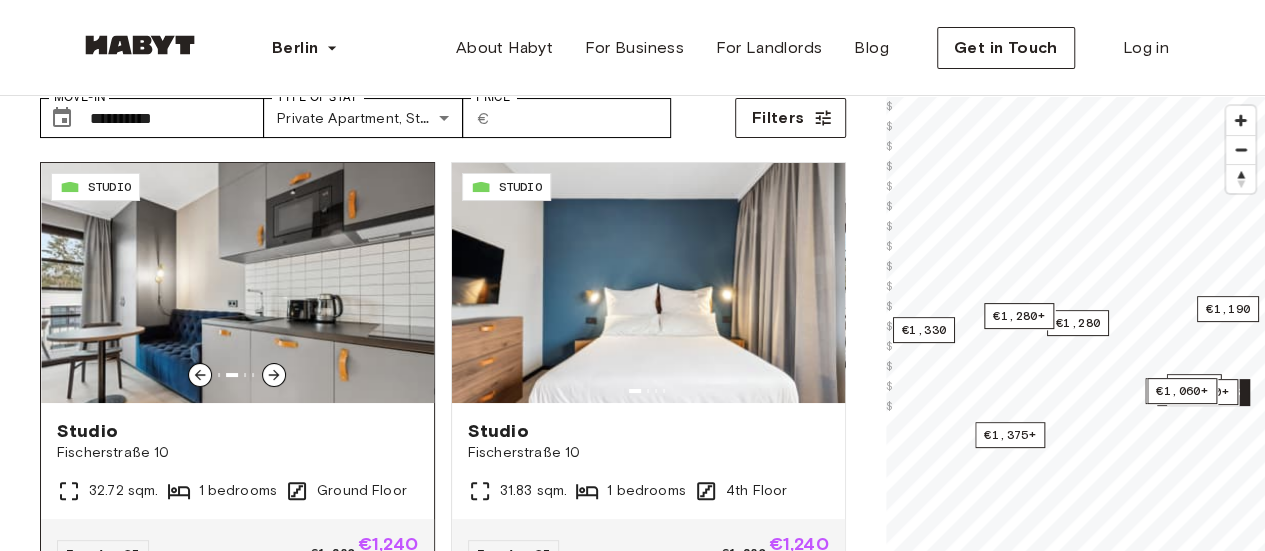 click 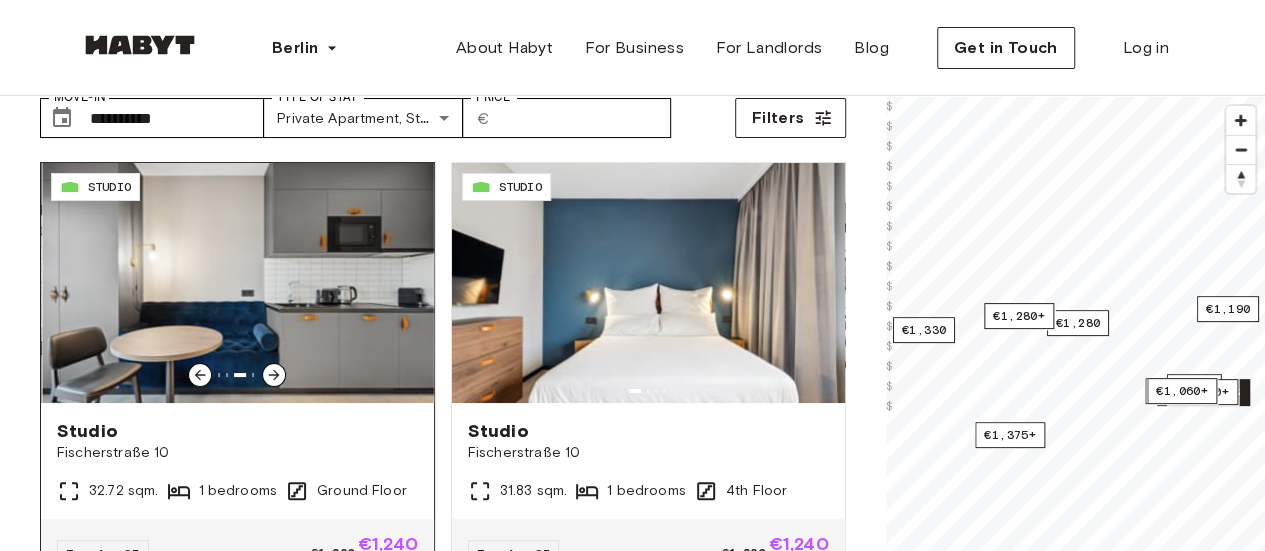 click 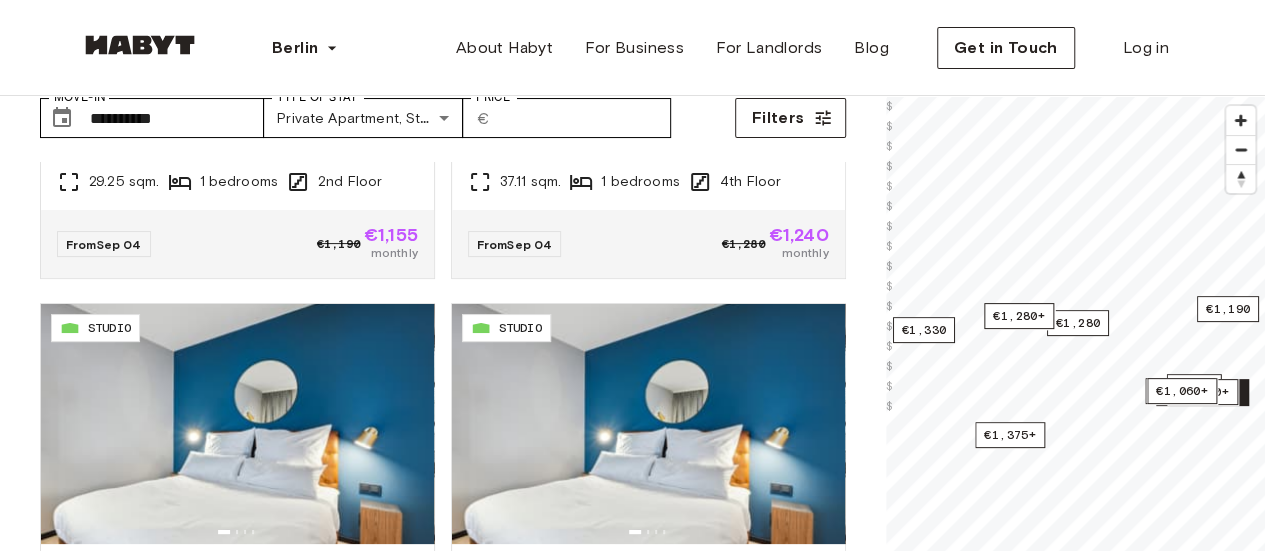 scroll, scrollTop: 4046, scrollLeft: 0, axis: vertical 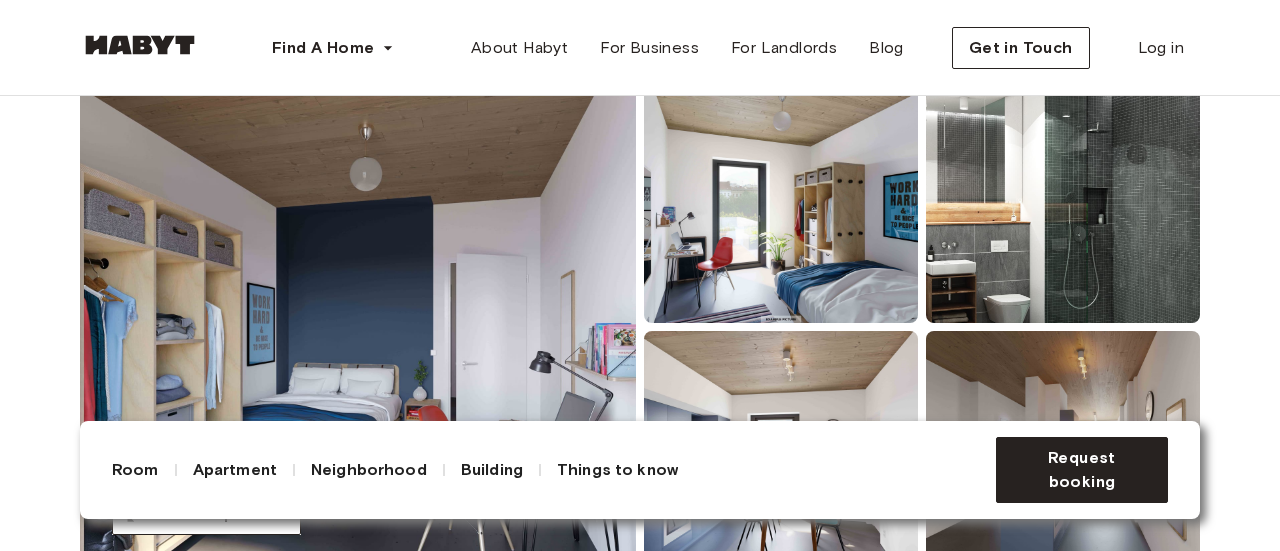 click at bounding box center [358, 327] 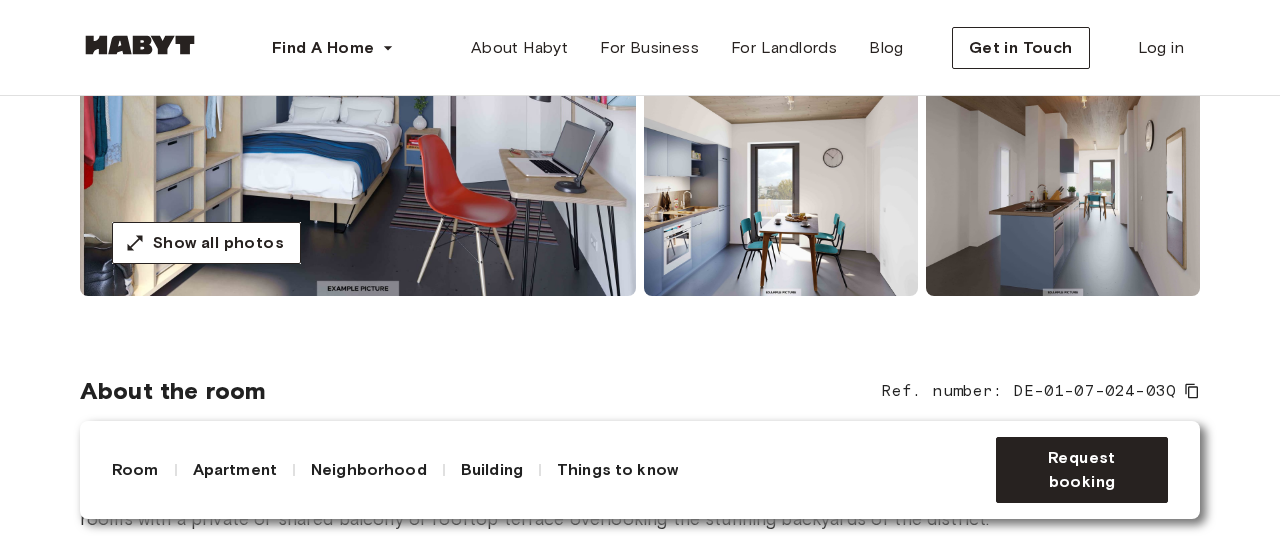 scroll, scrollTop: 472, scrollLeft: 0, axis: vertical 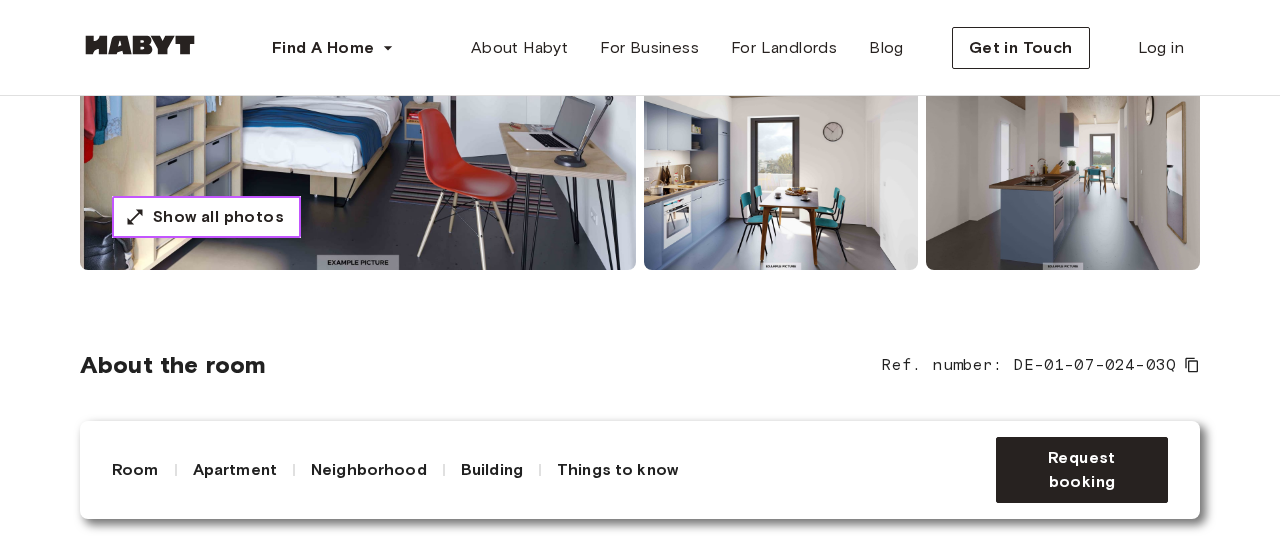 click on "Show all photos" at bounding box center [218, 217] 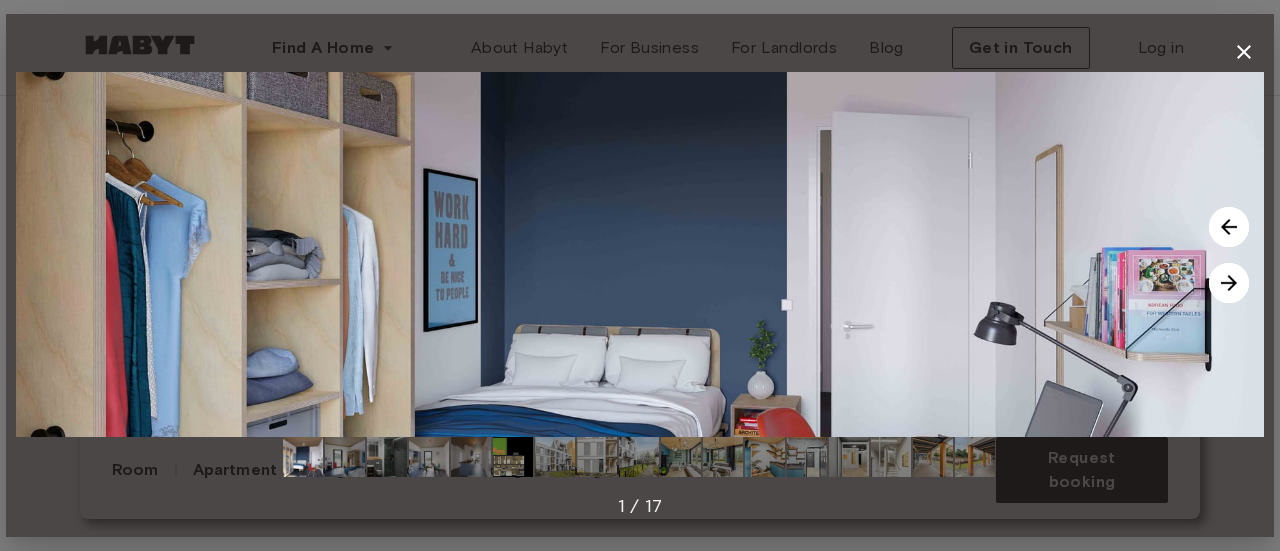 click at bounding box center [1229, 283] 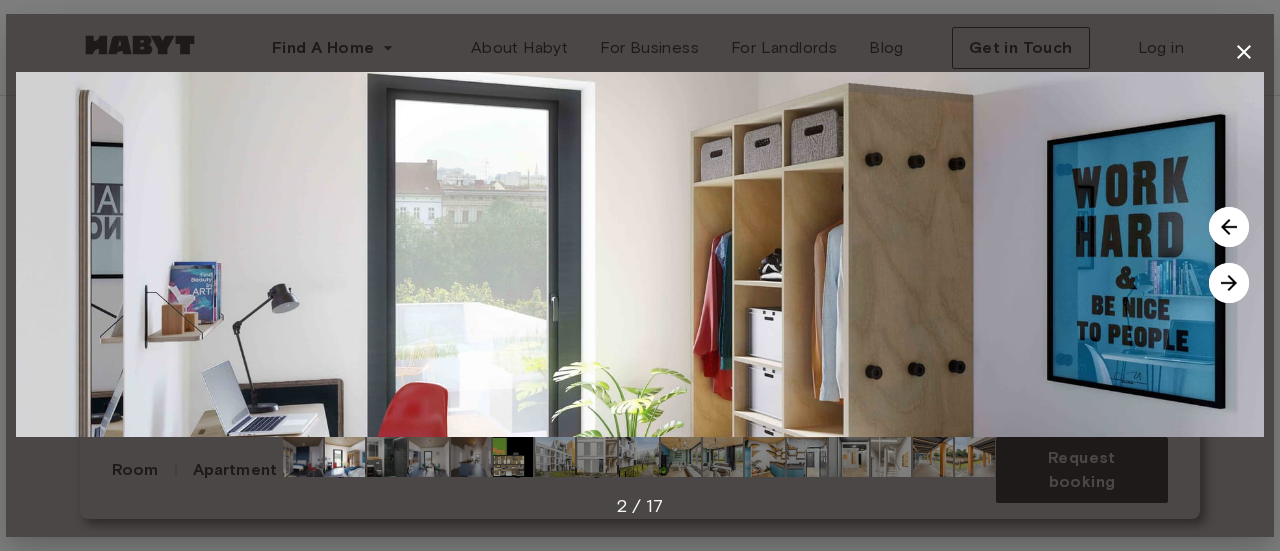 click at bounding box center [1229, 283] 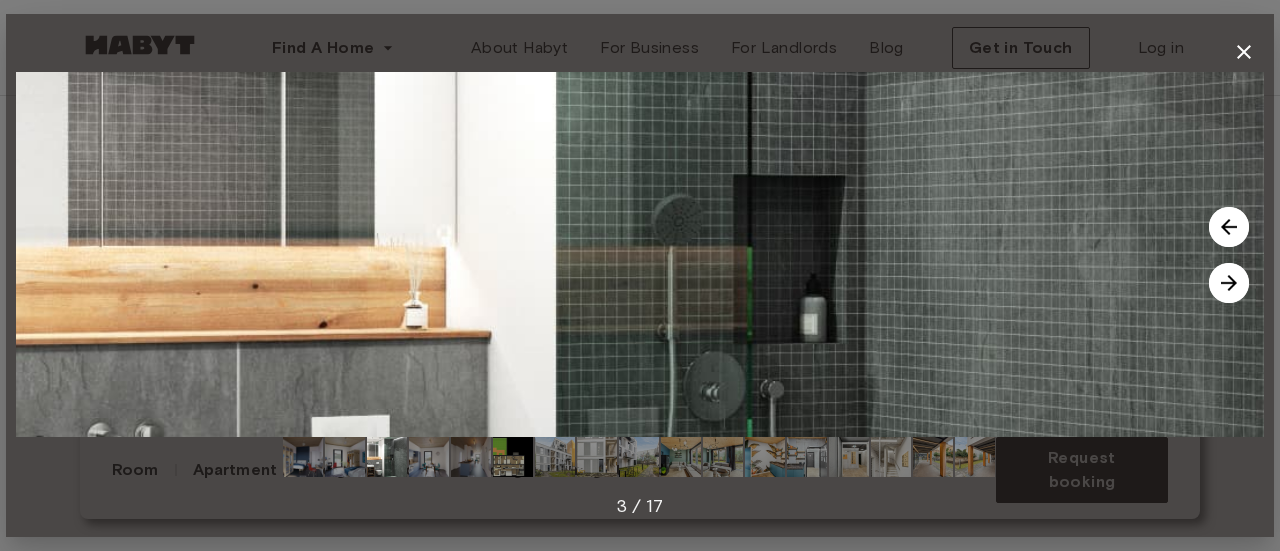 click at bounding box center (1229, 283) 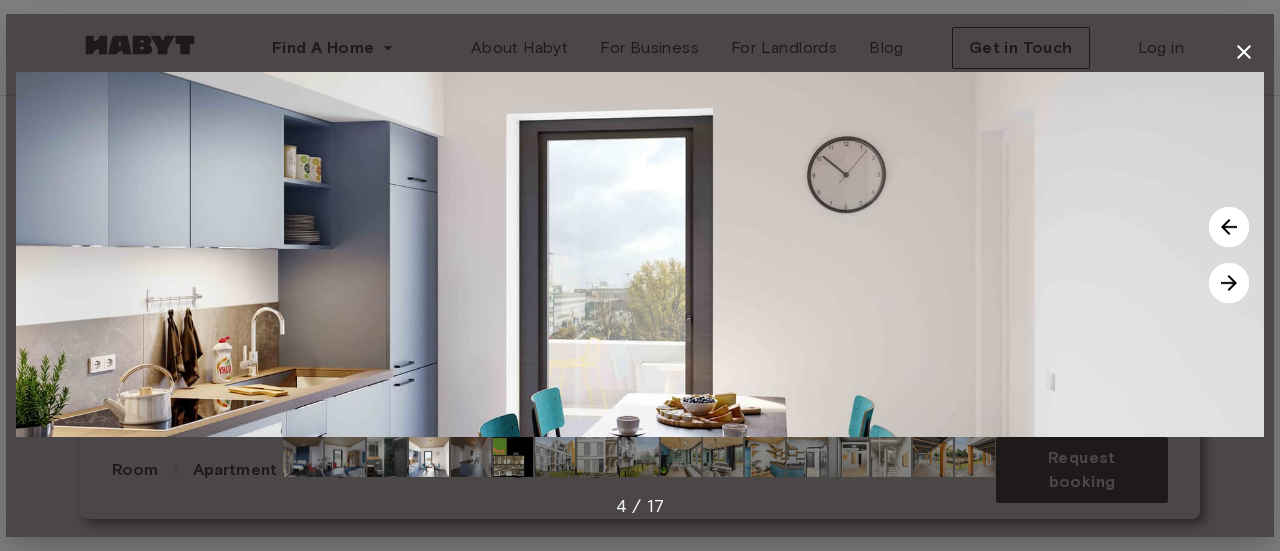click at bounding box center [1229, 283] 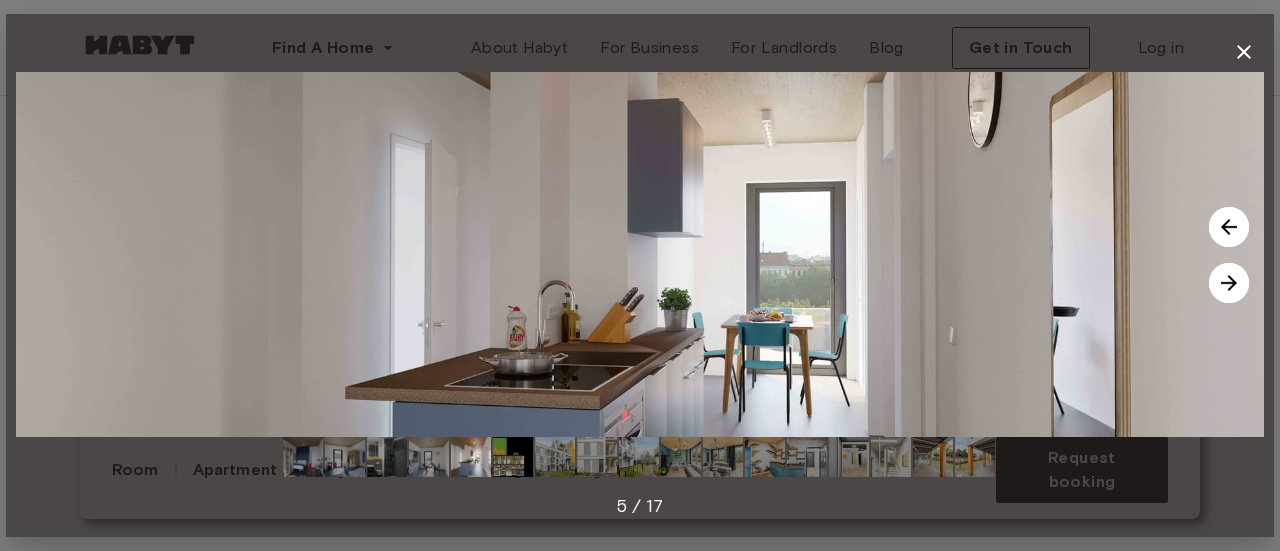 click at bounding box center [1229, 283] 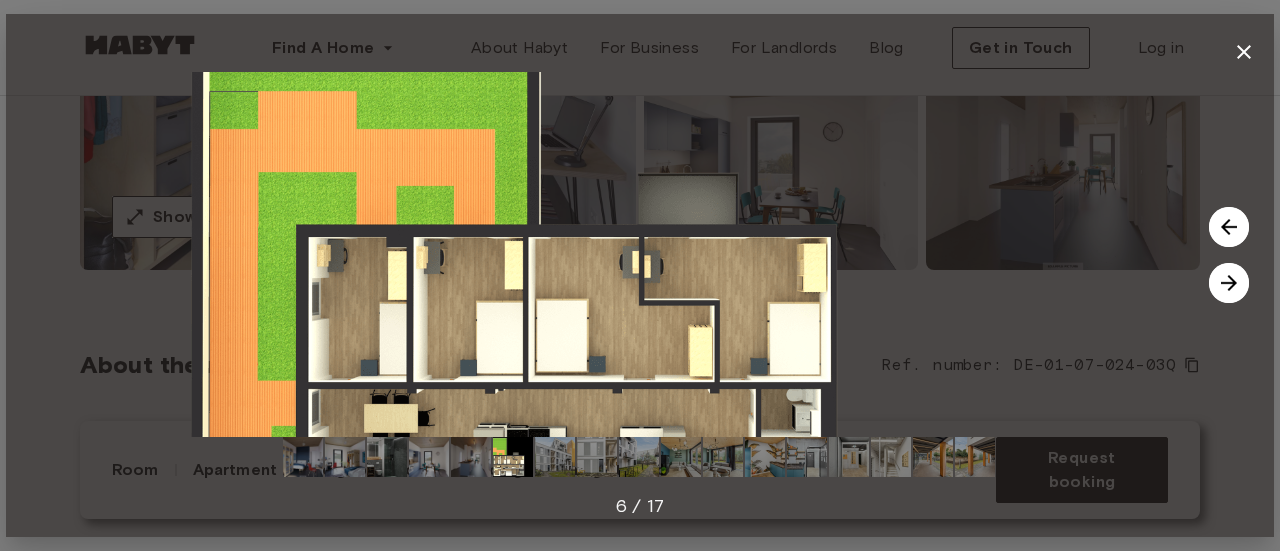 click at bounding box center [640, 254] 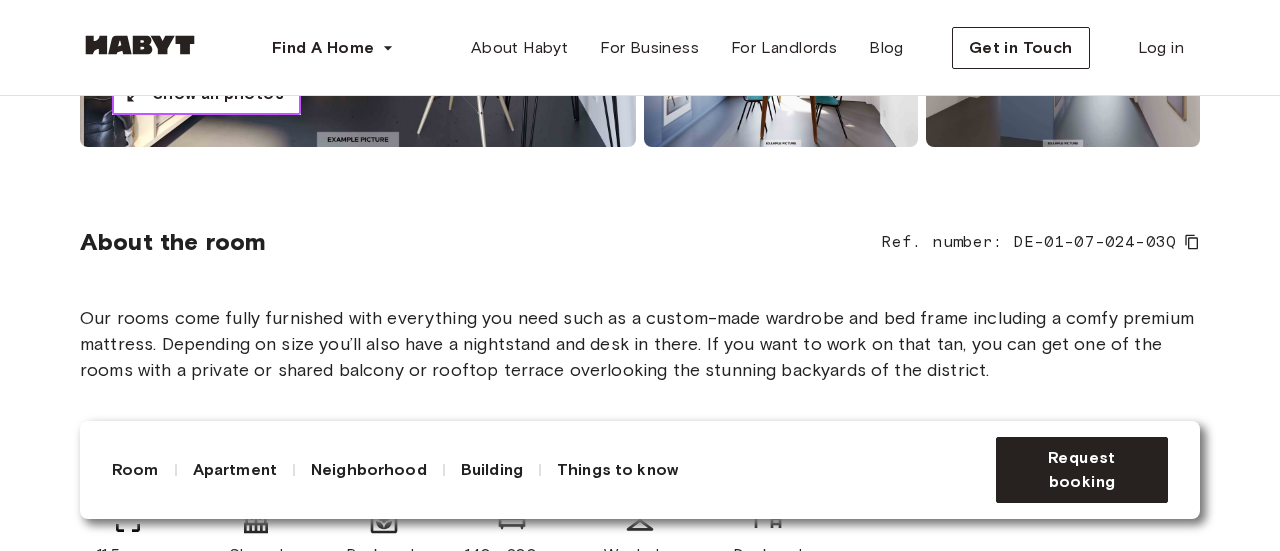 scroll, scrollTop: 596, scrollLeft: 0, axis: vertical 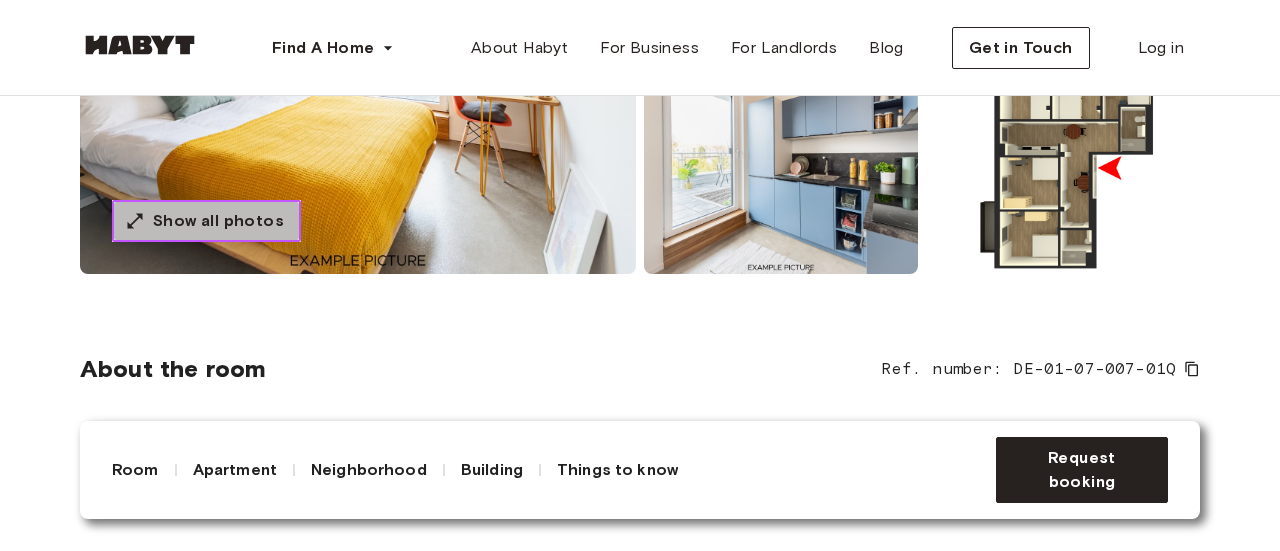 click on "Show all photos" at bounding box center [218, 221] 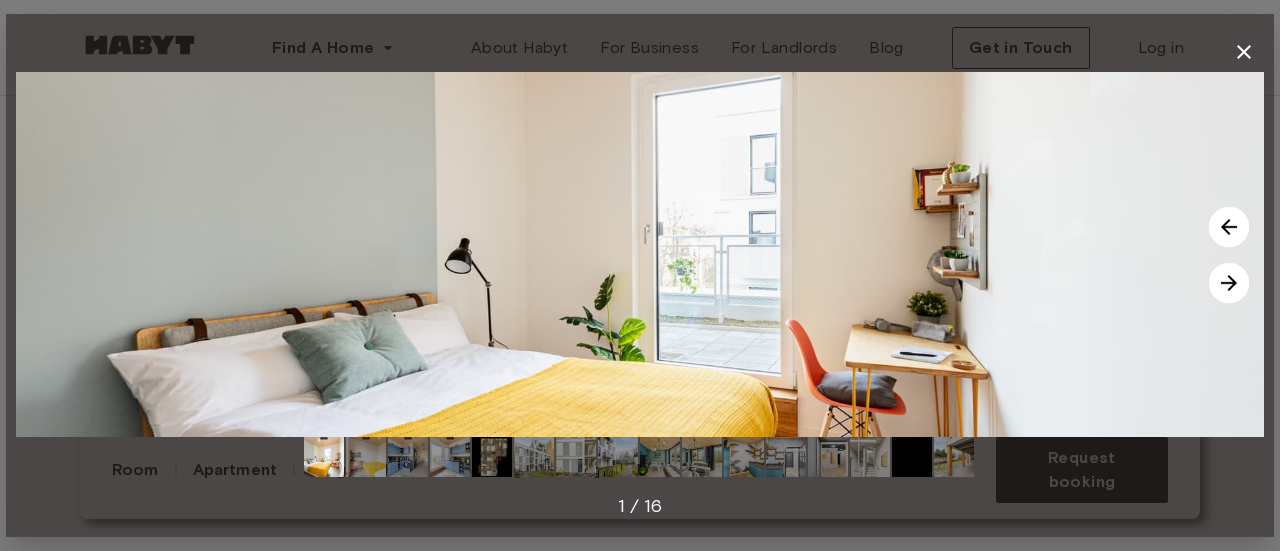 click at bounding box center [1229, 283] 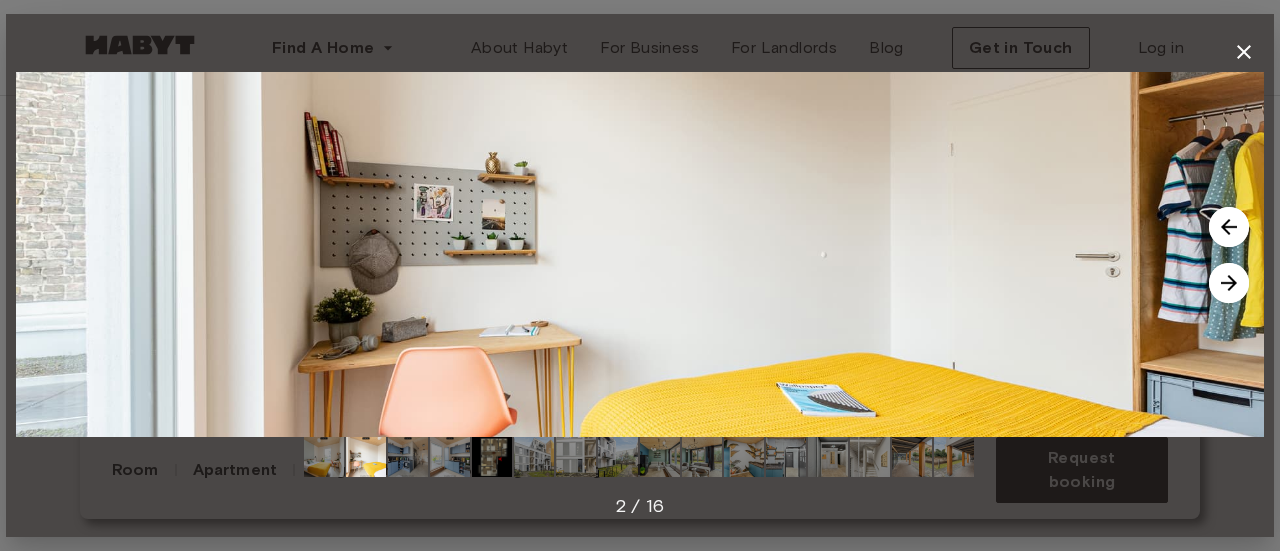 click at bounding box center (1229, 283) 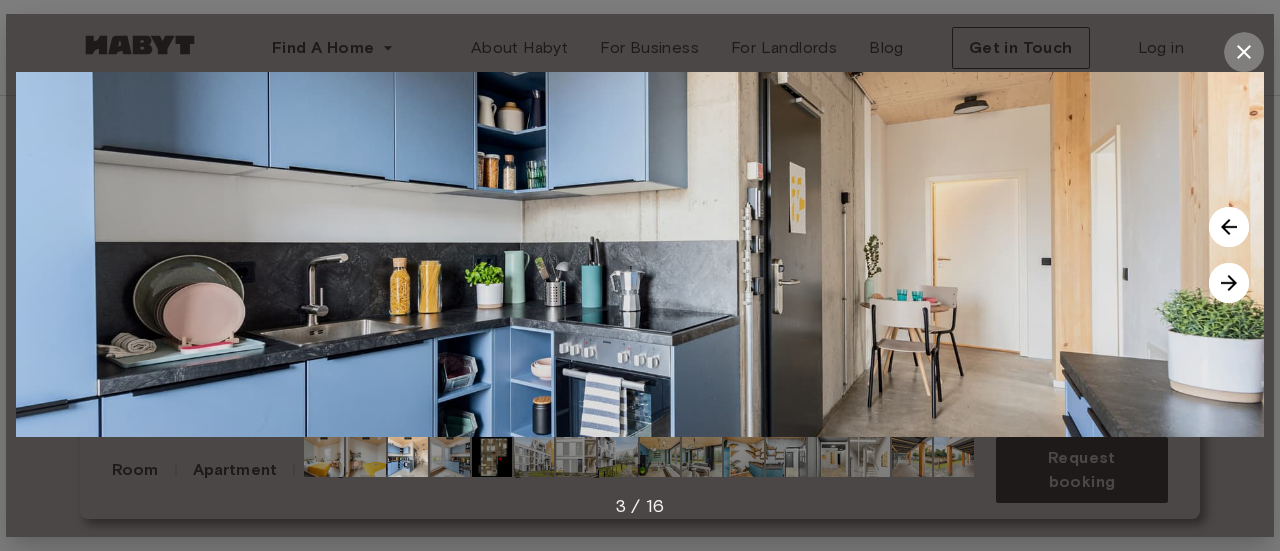 click 